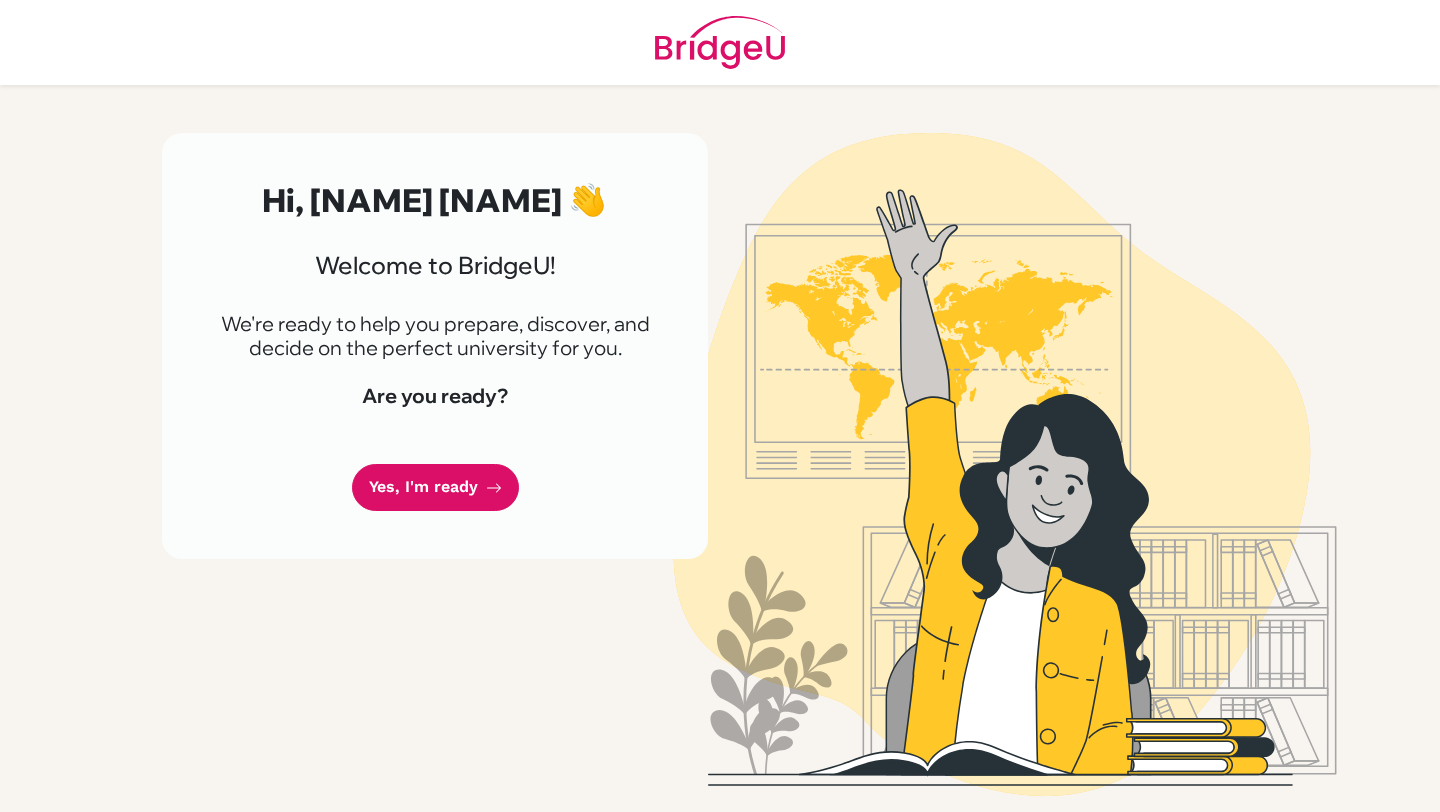 scroll, scrollTop: 0, scrollLeft: 0, axis: both 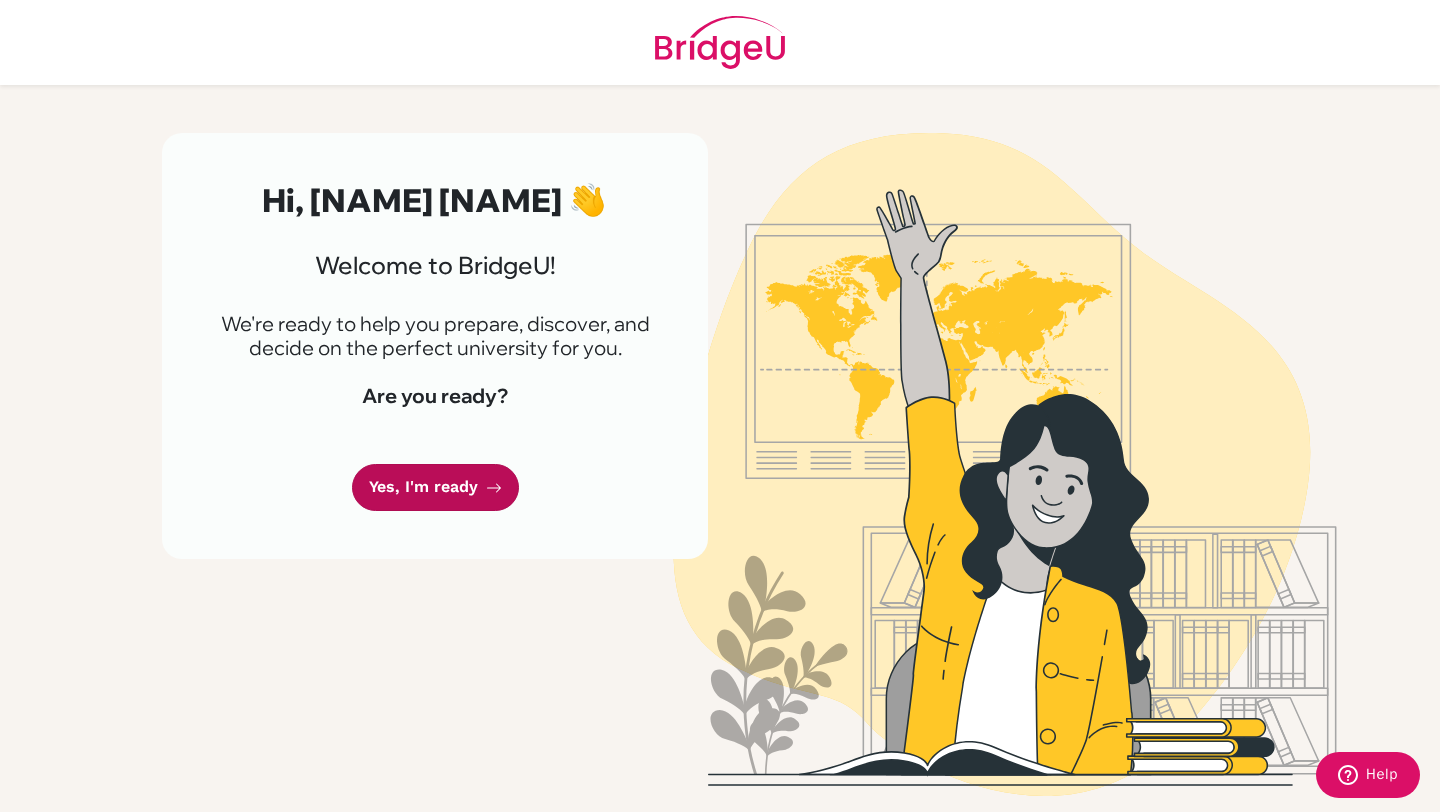 click on "Yes, I'm ready" at bounding box center [435, 487] 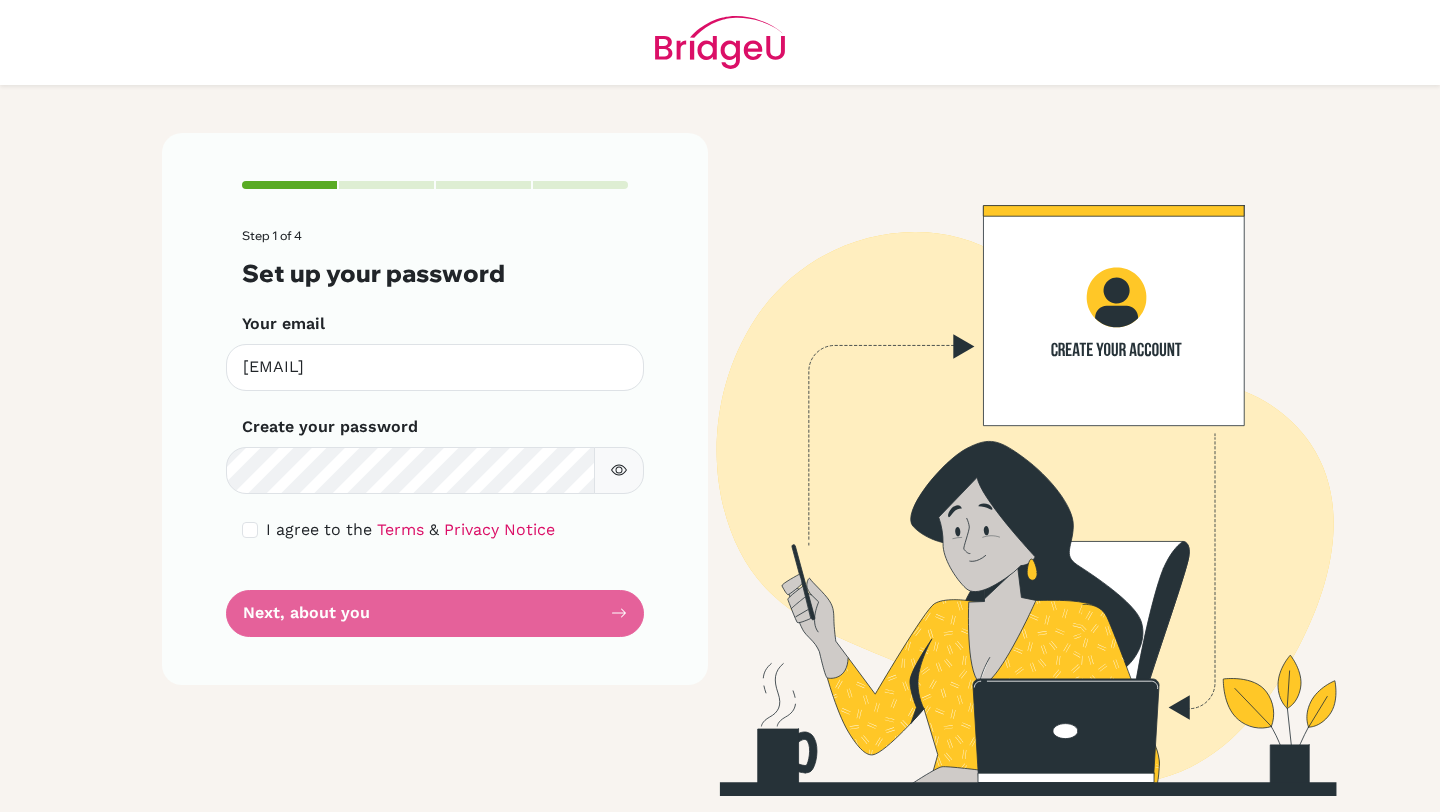 scroll, scrollTop: 0, scrollLeft: 0, axis: both 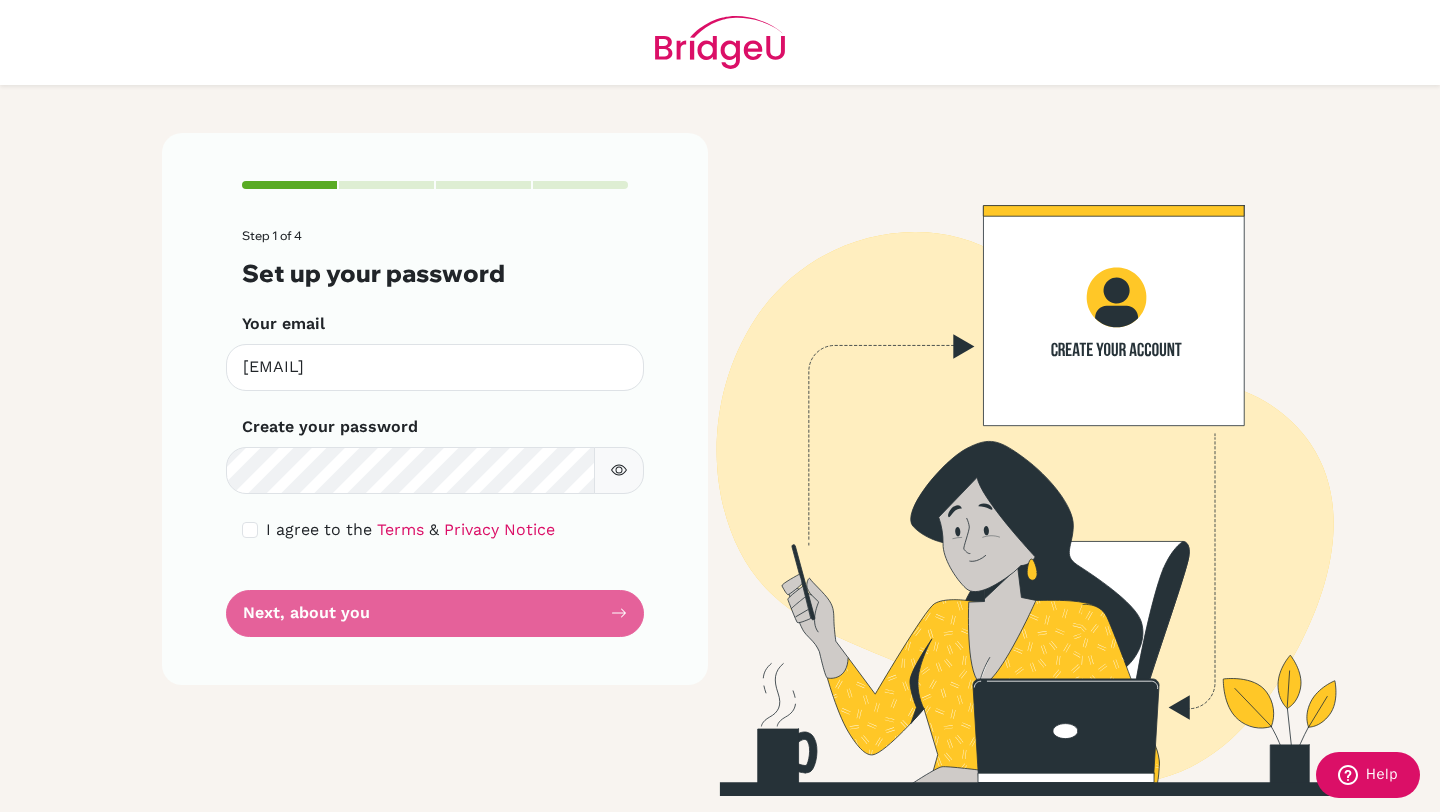 click on "Step 1 of 4
Set up your password
Your email
[EMAIL]
Invalid email
Create your password
Make sure it's at least 6 characters
I agree to the
Terms
&
Privacy Notice
Next, about you" at bounding box center (435, 433) 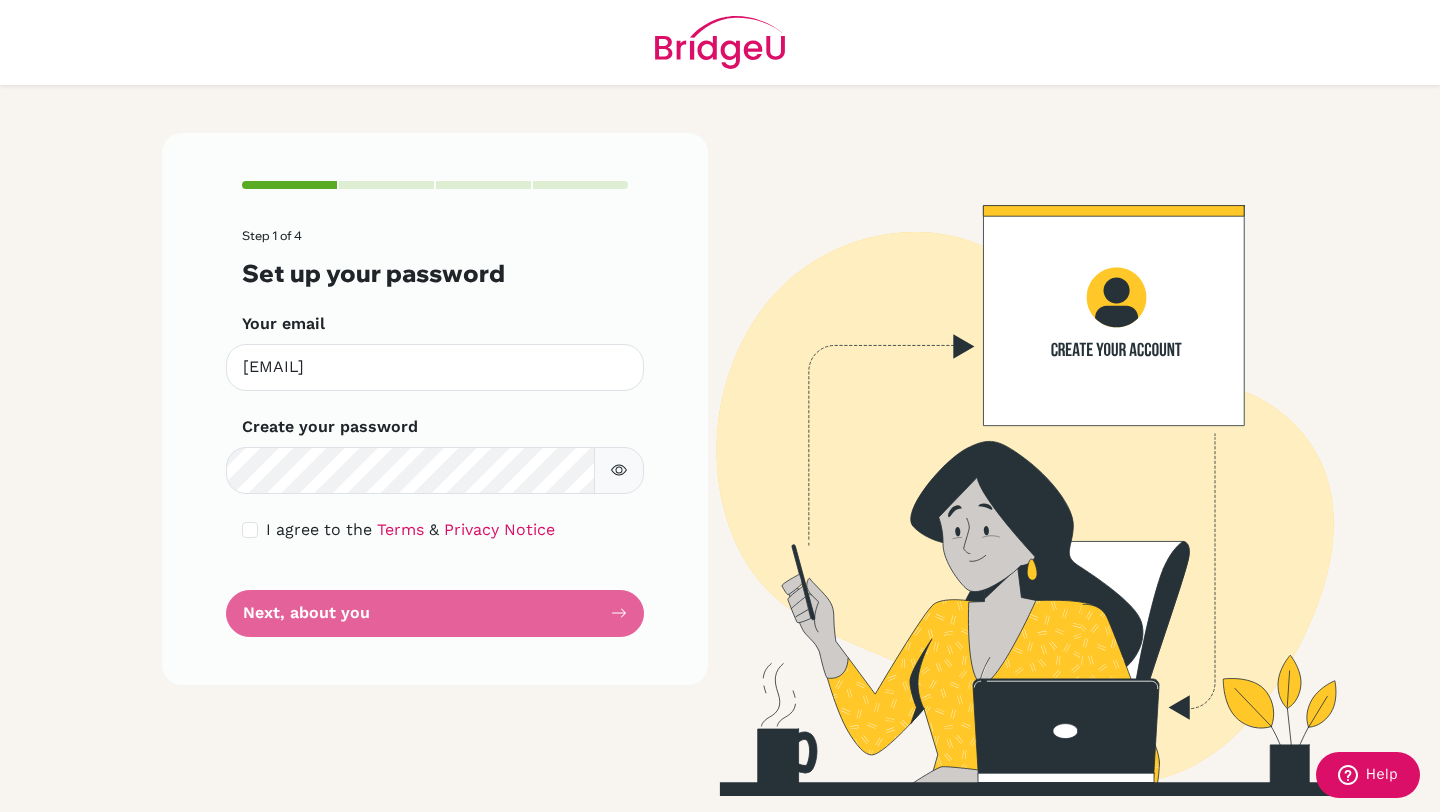 click 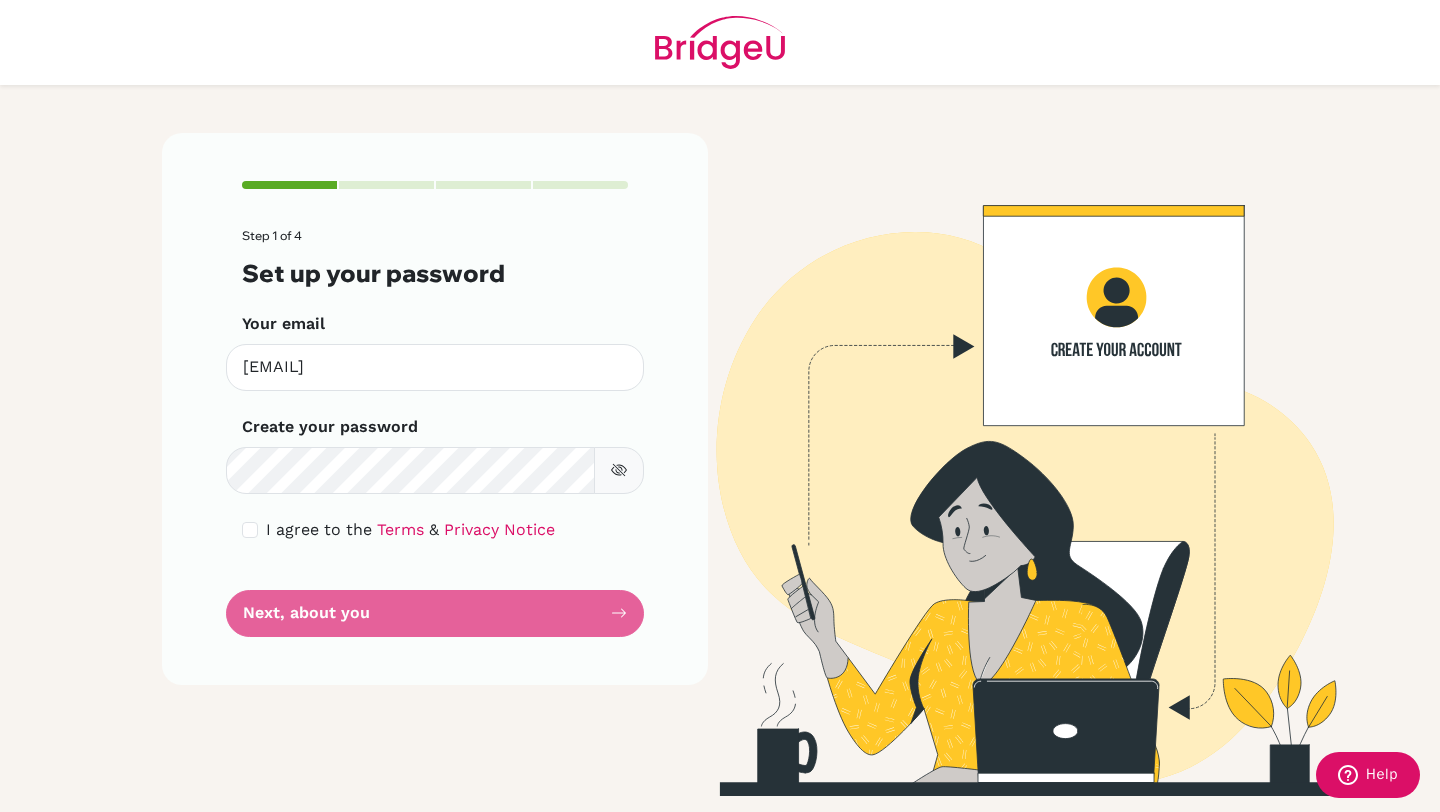 click 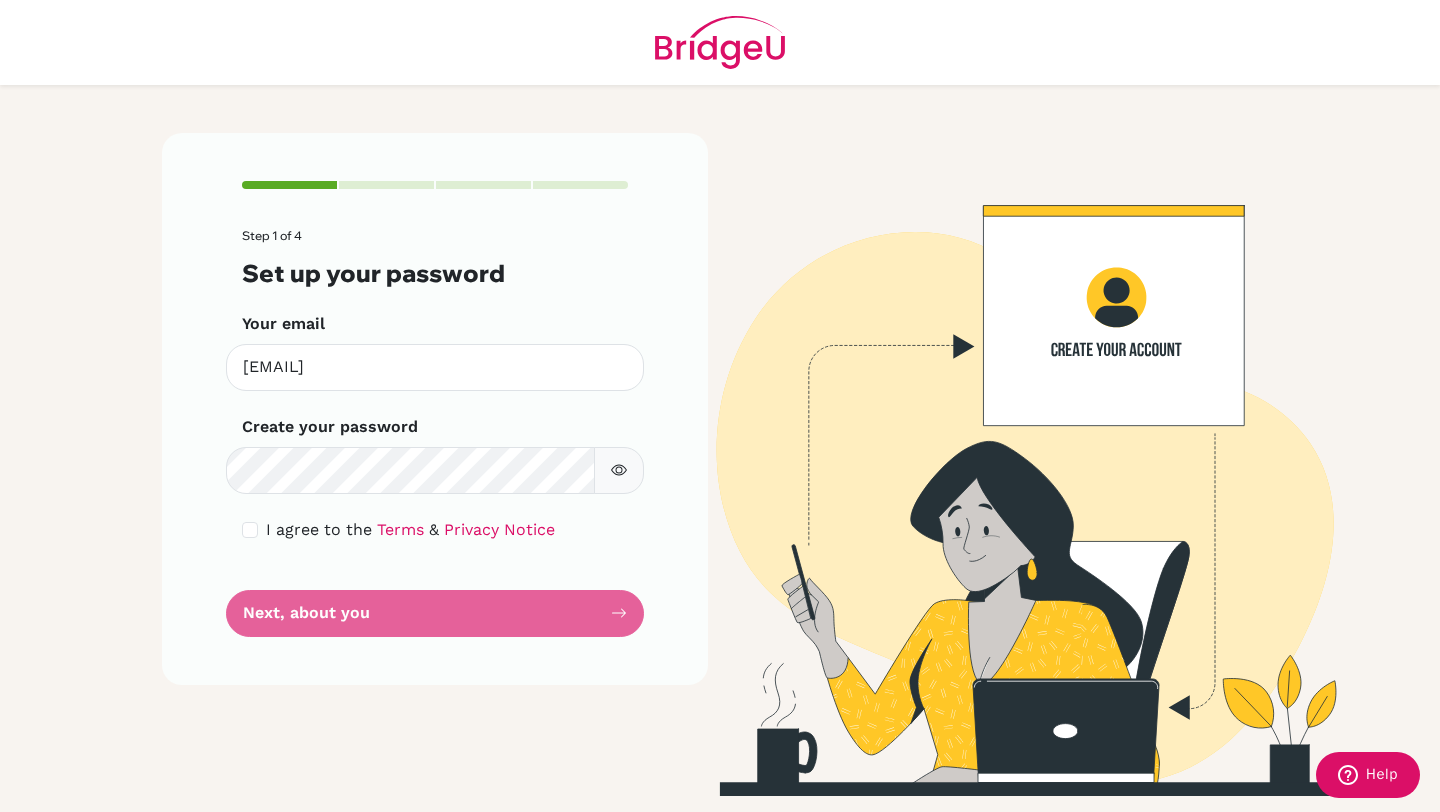 click on "Step 1 of 4
Set up your password
Your email
[EMAIL]
Invalid email
Create your password
Make sure it's at least 6 characters
I agree to the
Terms
&
Privacy Notice
Next, about you" at bounding box center [435, 433] 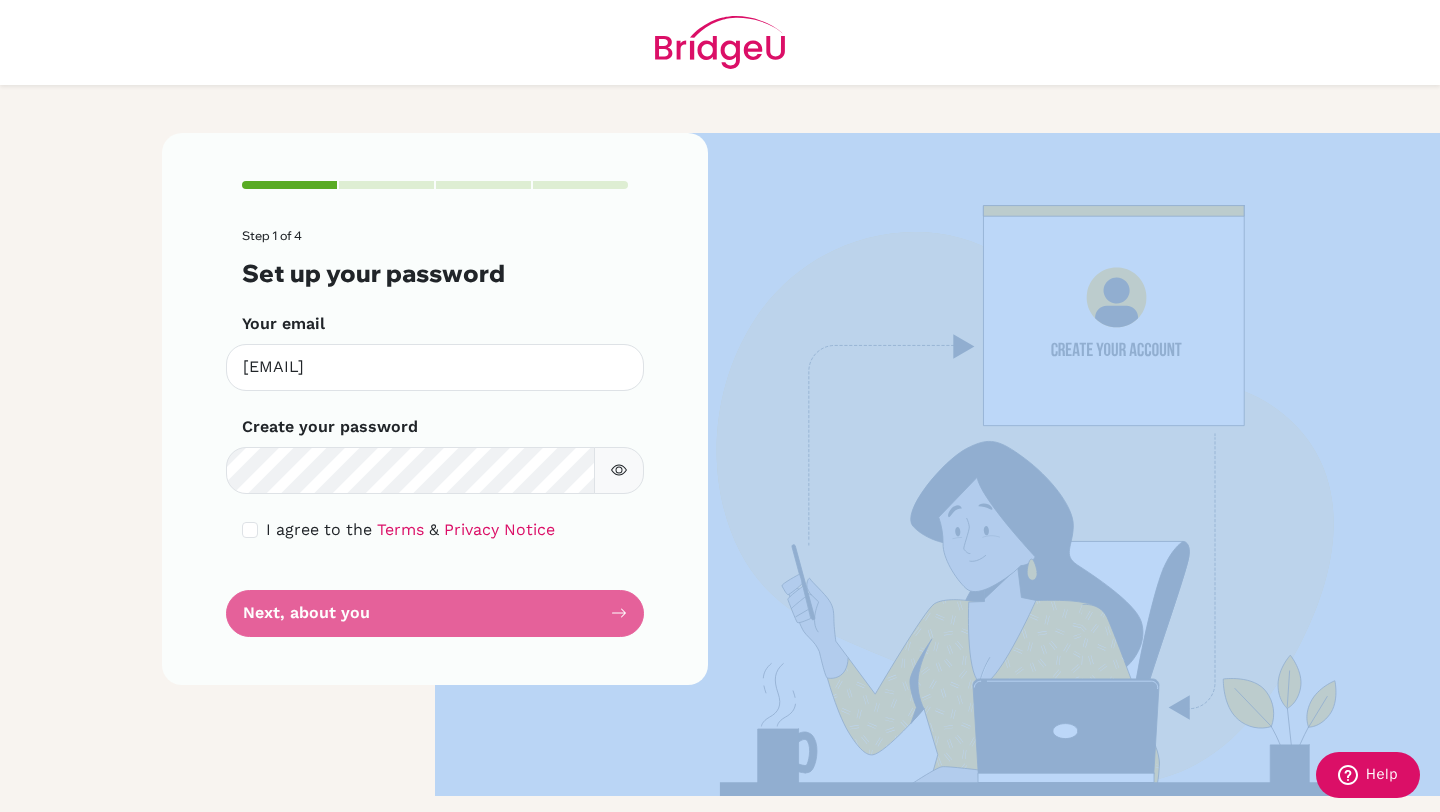click on "Step 1 of 4
Set up your password
Your email
[EMAIL]
Invalid email
Create your password
Make sure it's at least 6 characters
I agree to the
Terms
&
Privacy Notice
Next, about you" at bounding box center (435, 433) 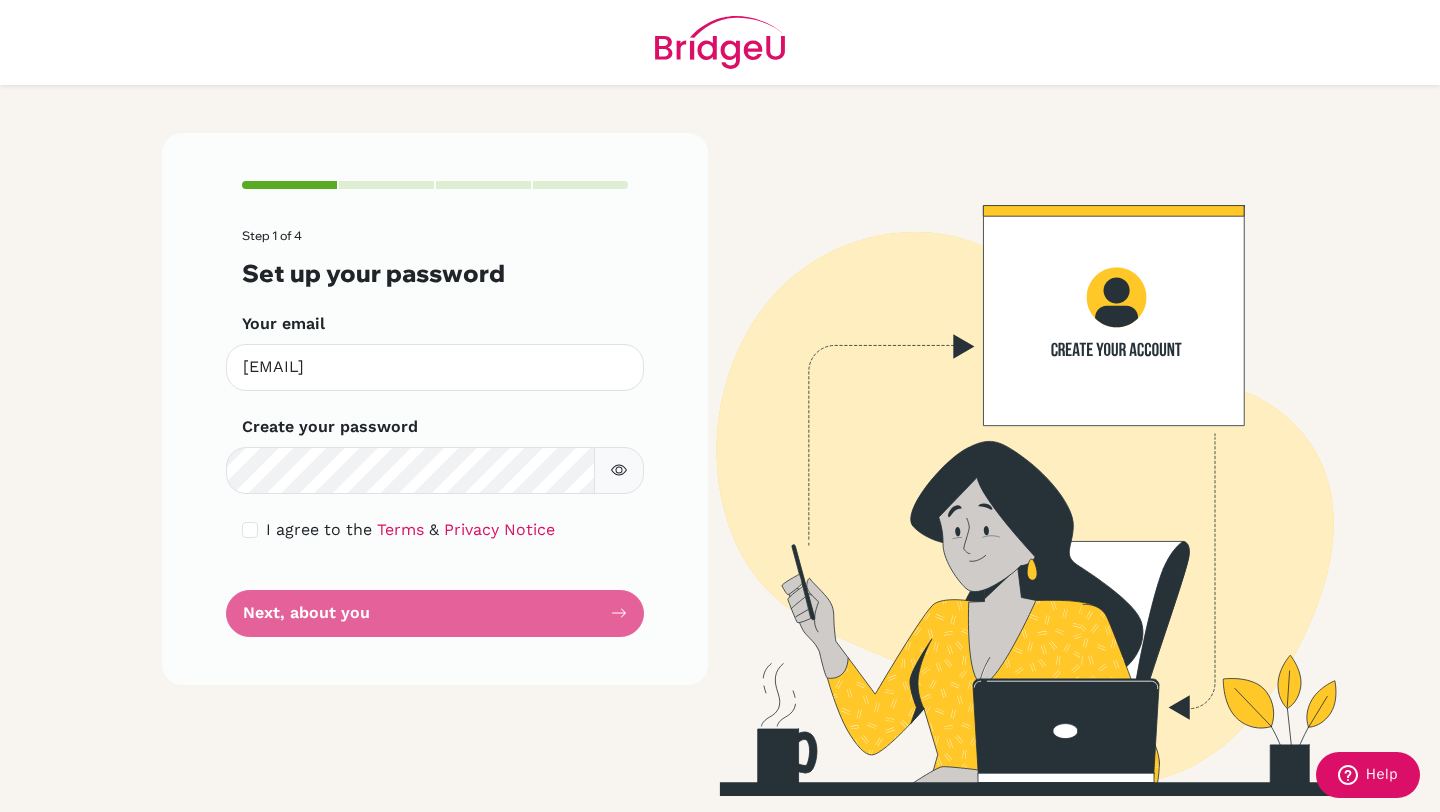 click on "Step 1 of 4
Set up your password
Your email
[EMAIL]
Invalid email
Create your password
Make sure it's at least 6 characters
I agree to the
Terms
&
Privacy Notice
Next, about you" at bounding box center (435, 409) 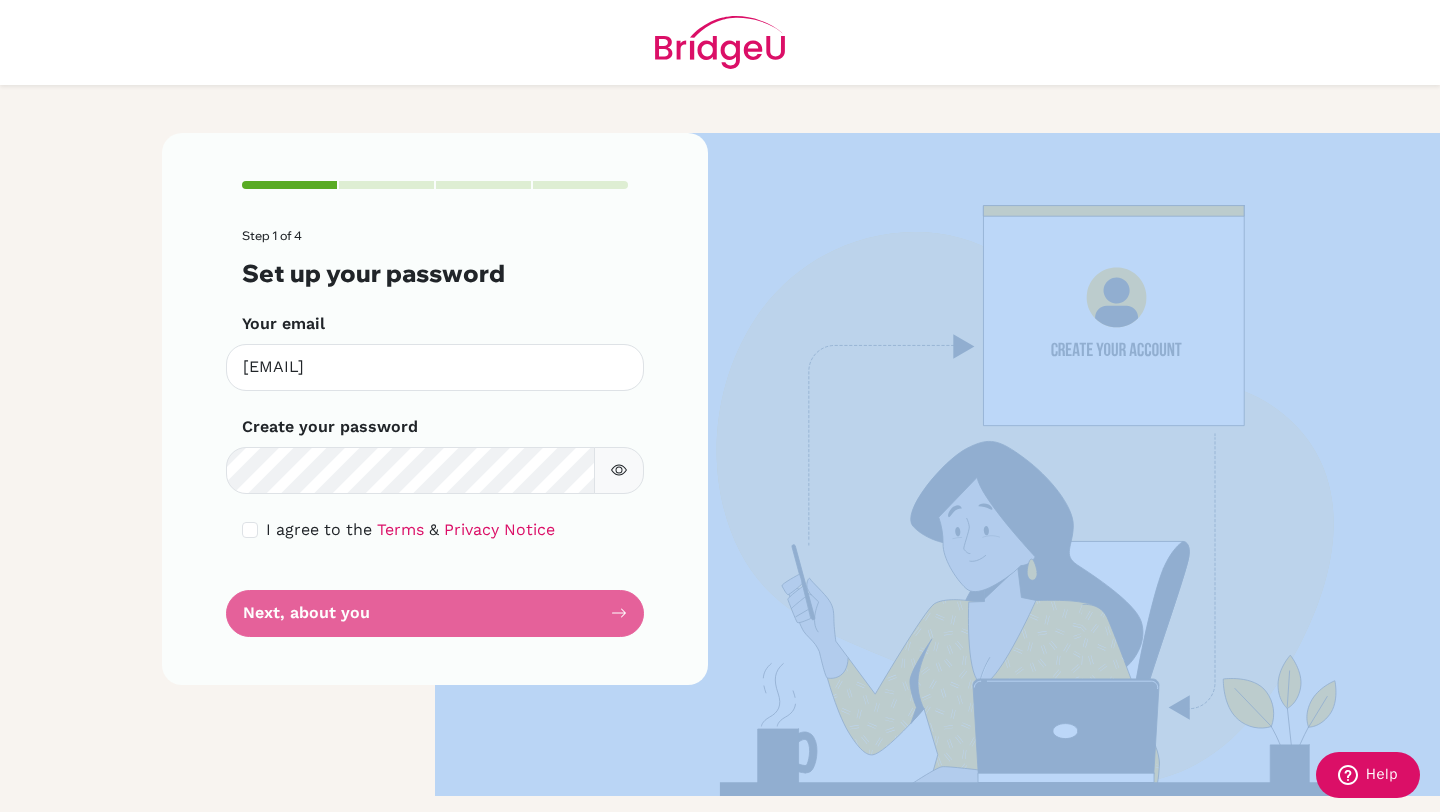 click on "Step 1 of 4
Set up your password
Your email
[EMAIL]
Invalid email
Create your password
Make sure it's at least 6 characters
I agree to the
Terms
&
Privacy Notice
Next, about you" at bounding box center [435, 433] 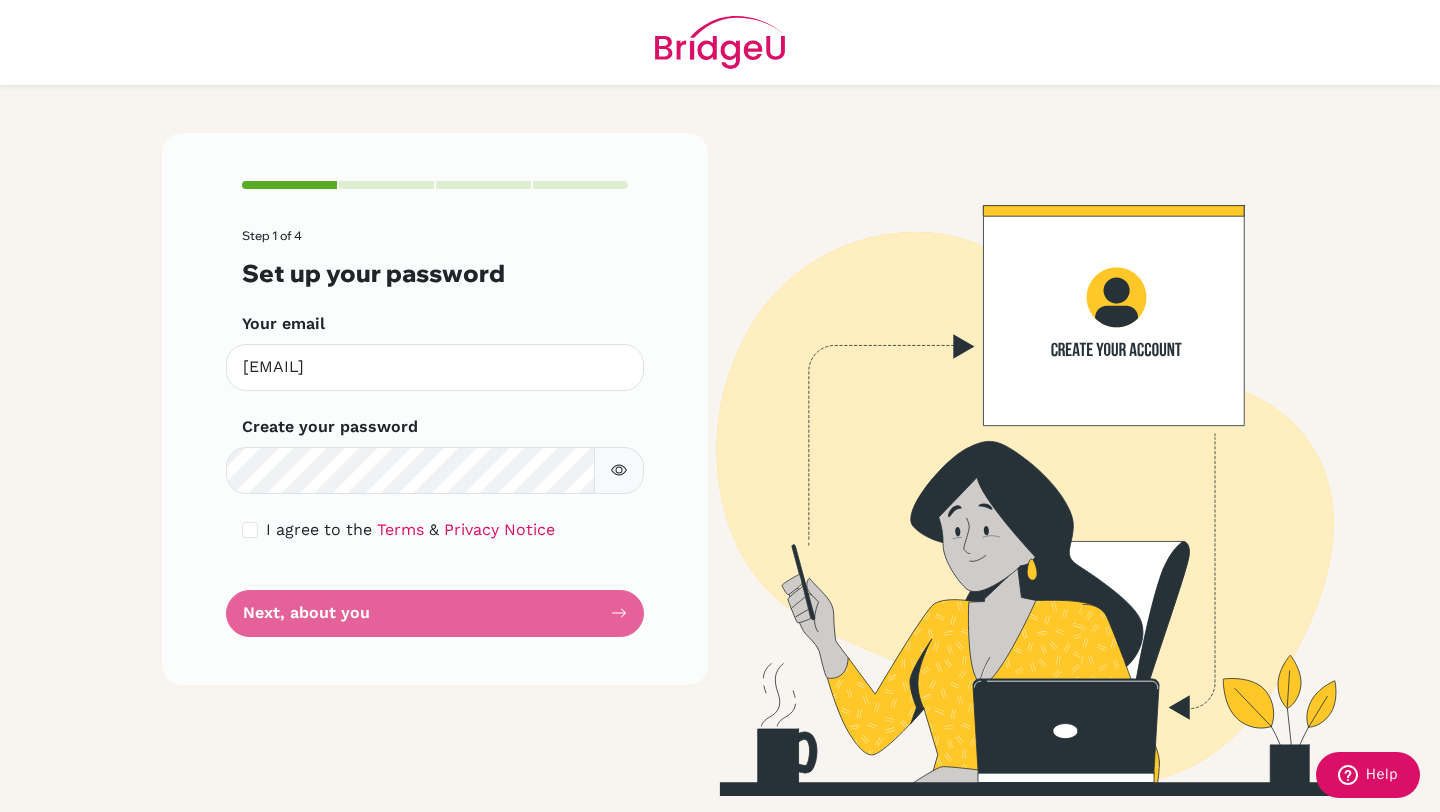 click on "Step 1 of 4
Set up your password
Your email
[EMAIL]
Invalid email
Create your password
Make sure it's at least 6 characters
I agree to the
Terms
&
Privacy Notice
Next, about you" at bounding box center [435, 433] 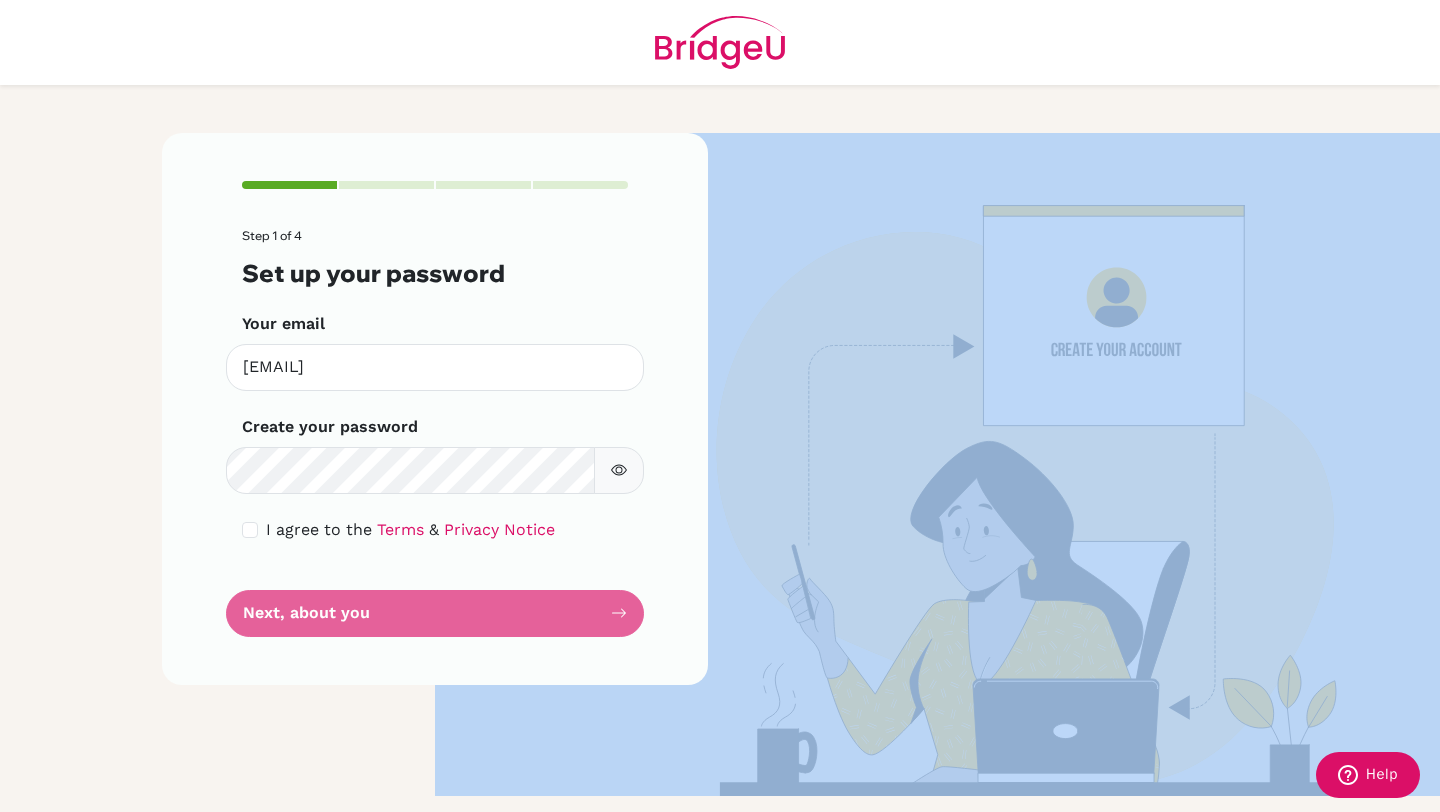 click on "Step 1 of 4
Set up your password
Your email
[EMAIL]
Invalid email
Create your password
Make sure it's at least 6 characters
I agree to the
Terms
&
Privacy Notice
Next, about you" at bounding box center (435, 433) 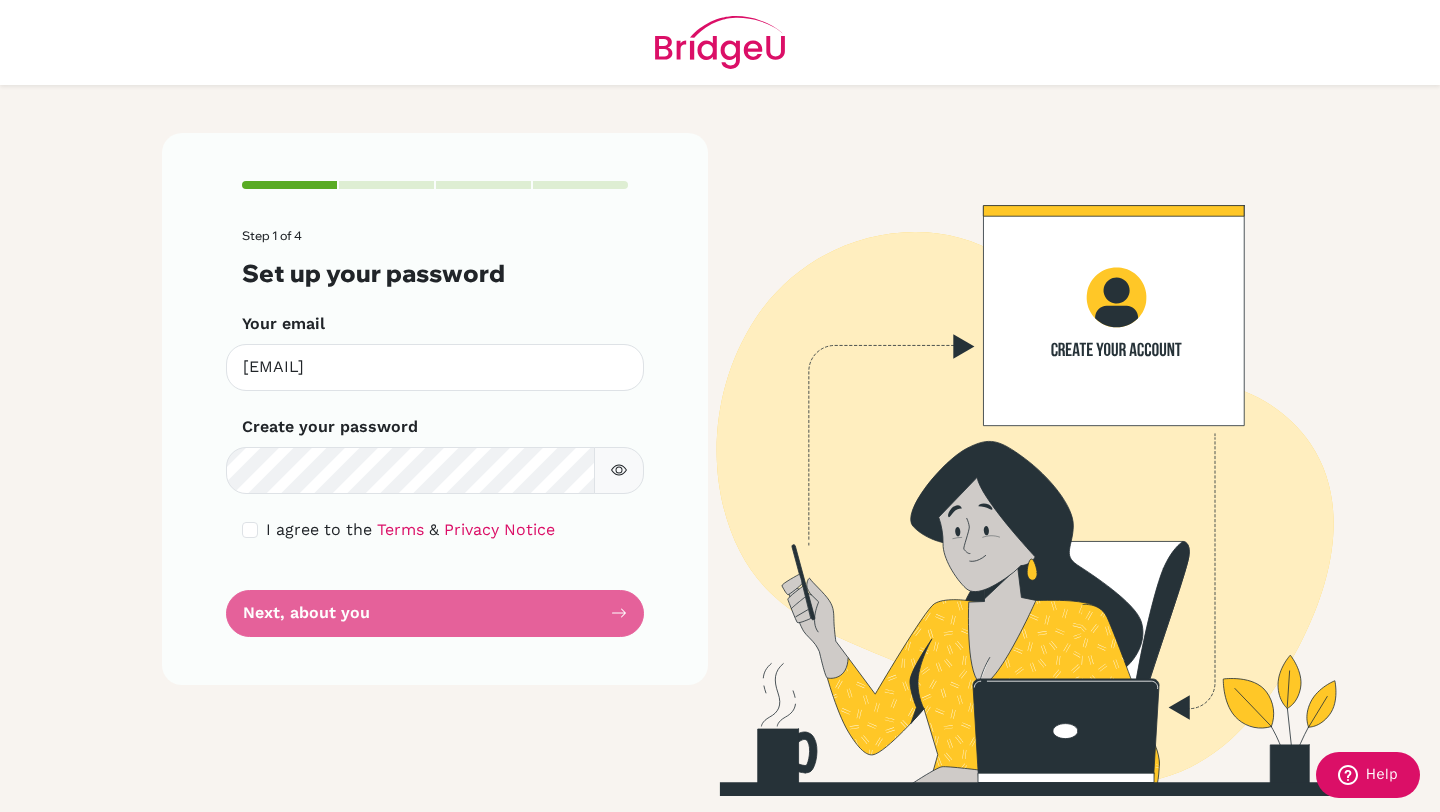 click on "Step 1 of 4
Set up your password
Your email
[EMAIL]
Invalid email
Create your password
Make sure it's at least 6 characters
I agree to the
Terms
&
Privacy Notice
Next, about you" at bounding box center [435, 433] 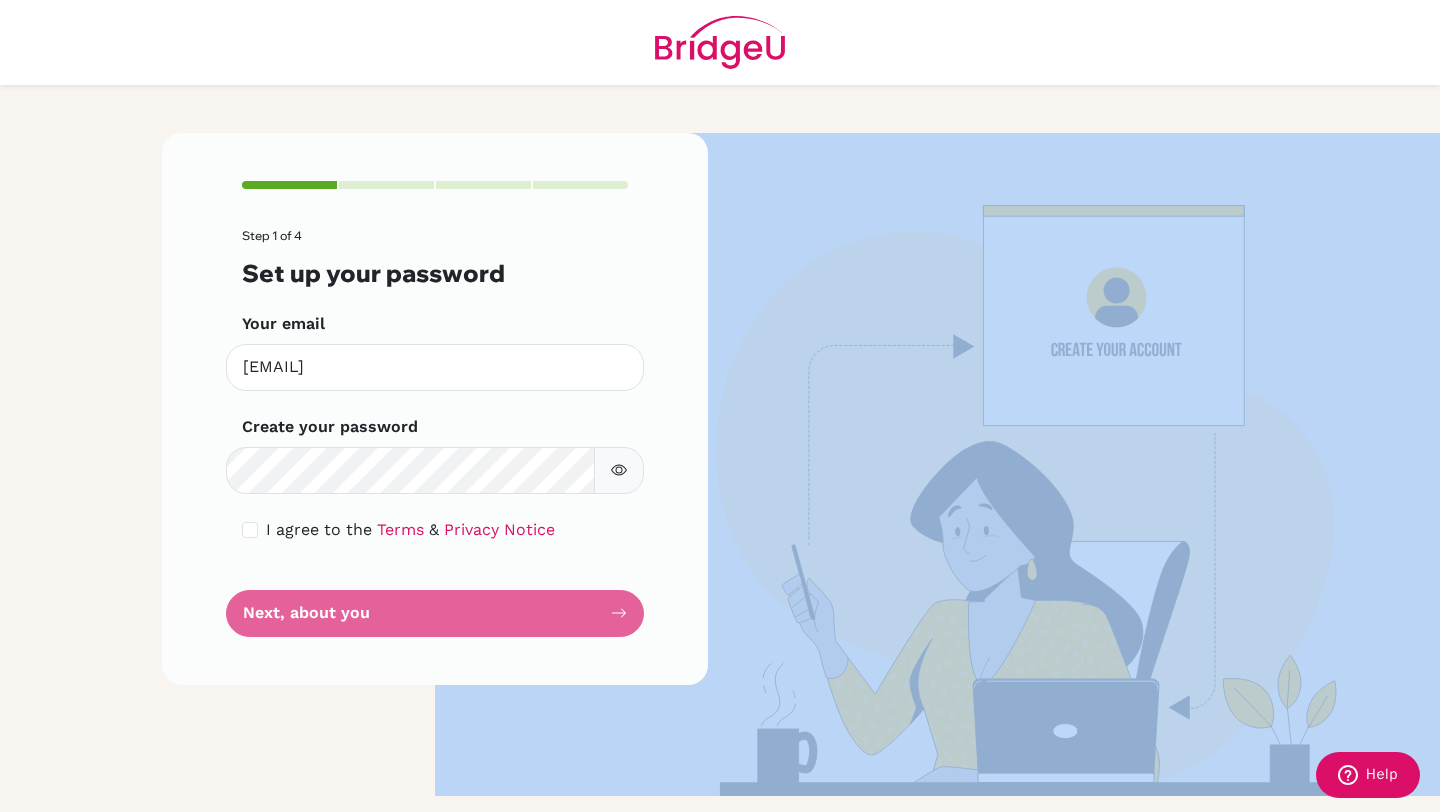 click on "Step 1 of 4
Set up your password
Your email
[EMAIL]
Invalid email
Create your password
Make sure it's at least 6 characters
I agree to the
Terms
&
Privacy Notice
Next, about you" at bounding box center (435, 433) 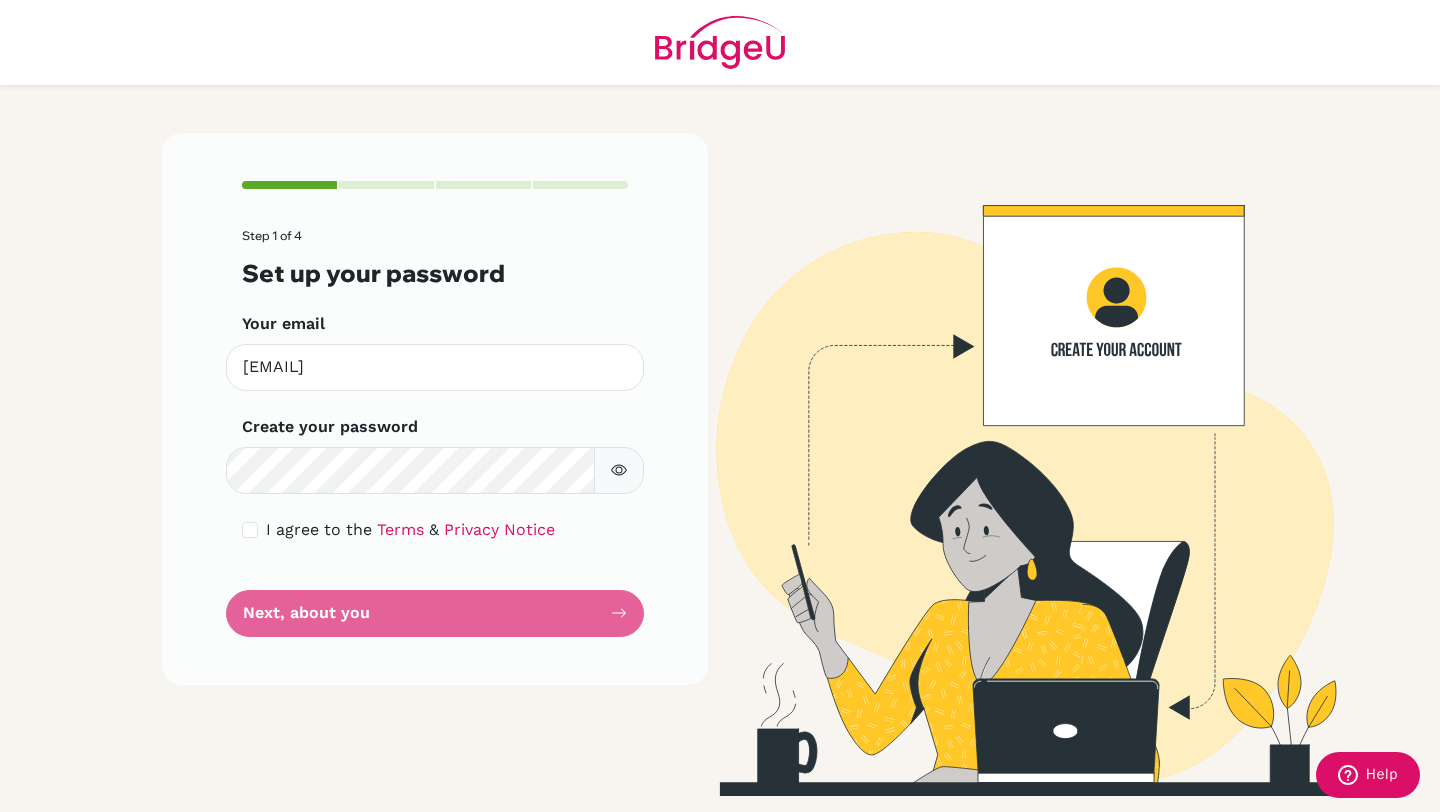 click on "Step 1 of 4
Set up your password
Your email
[EMAIL]
Invalid email
Create your password
Make sure it's at least 6 characters
I agree to the
Terms
&
Privacy Notice
Next, about you" at bounding box center (435, 433) 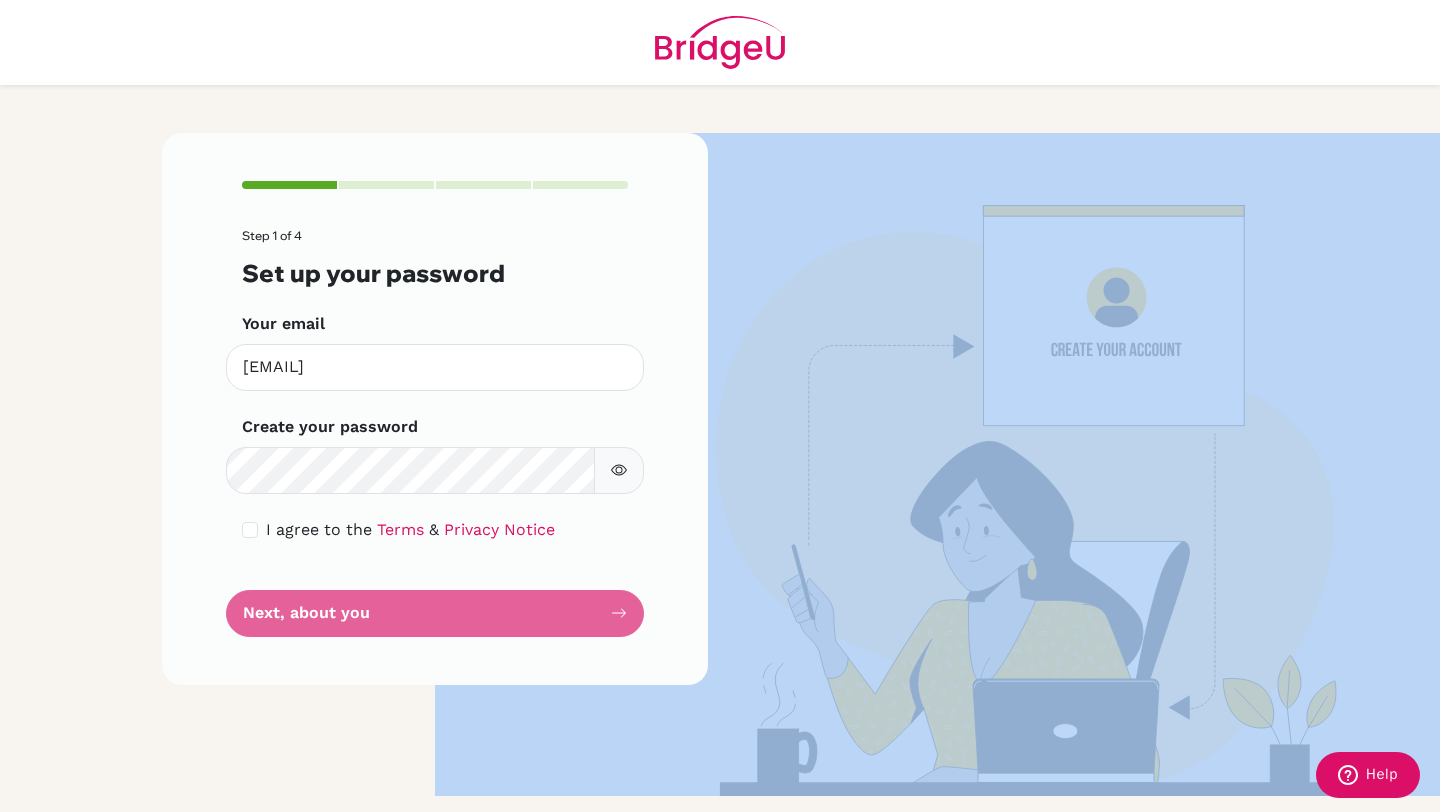 click on "Step 1 of 4
Set up your password
Your email
[EMAIL]
Invalid email
Create your password
Make sure it's at least 6 characters
I agree to the
Terms
&
Privacy Notice
Next, about you" at bounding box center (435, 433) 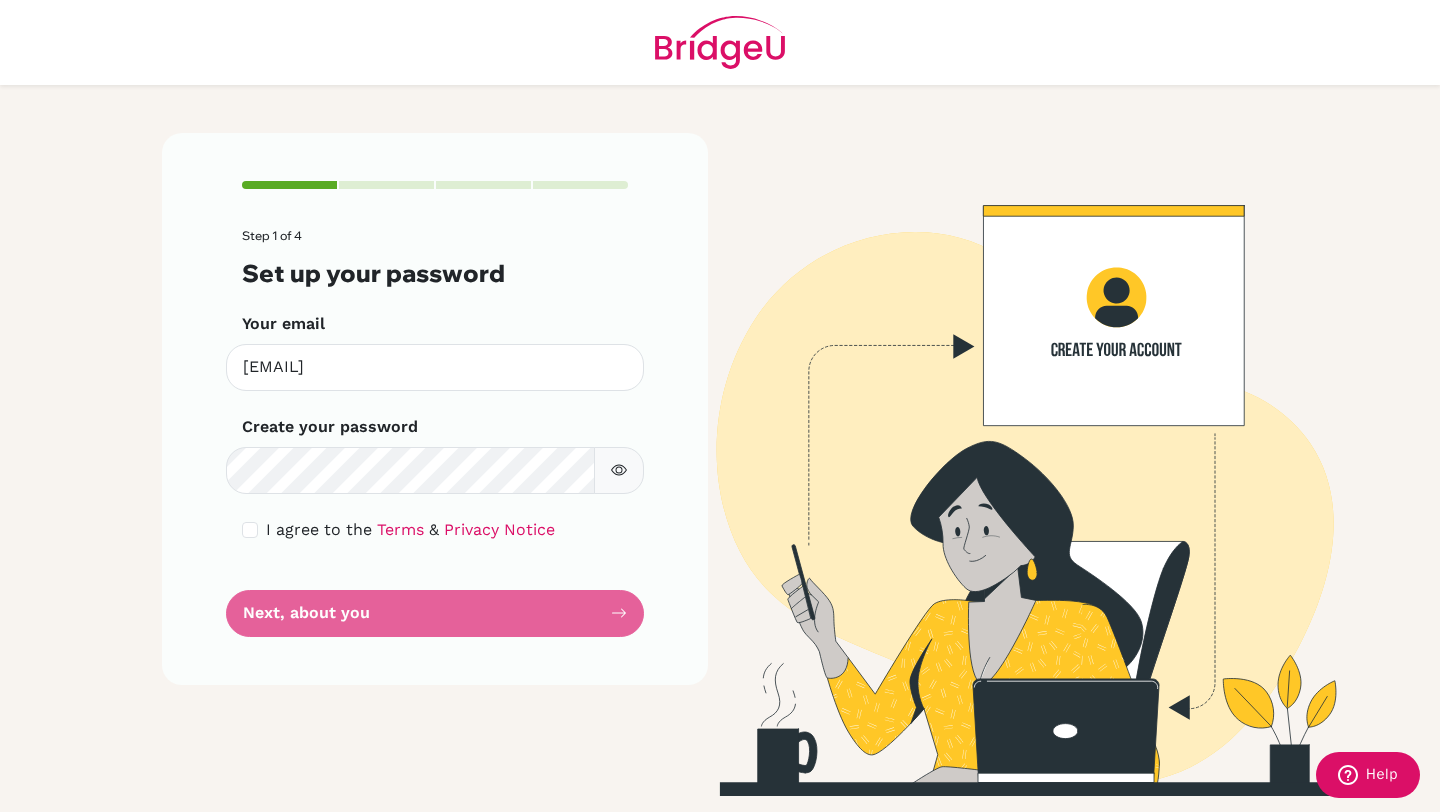 click on "Step 1 of 4
Set up your password
Your email
[EMAIL]
Invalid email
Create your password
Make sure it's at least 6 characters
I agree to the
Terms
&
Privacy Notice
Next, about you" at bounding box center (435, 433) 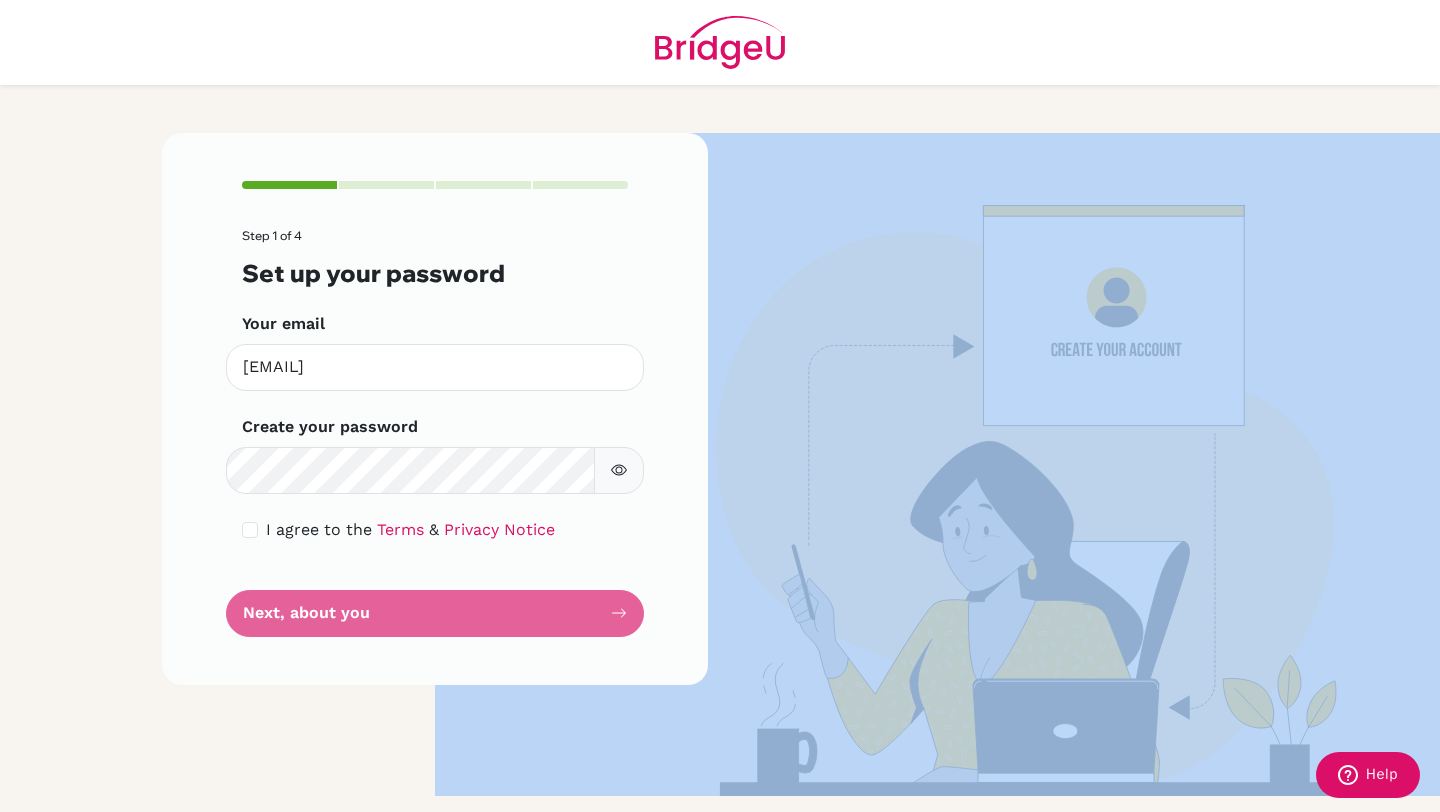 click on "Step 1 of 4
Set up your password
Your email
[EMAIL]
Invalid email
Create your password
Make sure it's at least 6 characters
I agree to the
Terms
&
Privacy Notice
Next, about you" at bounding box center [435, 433] 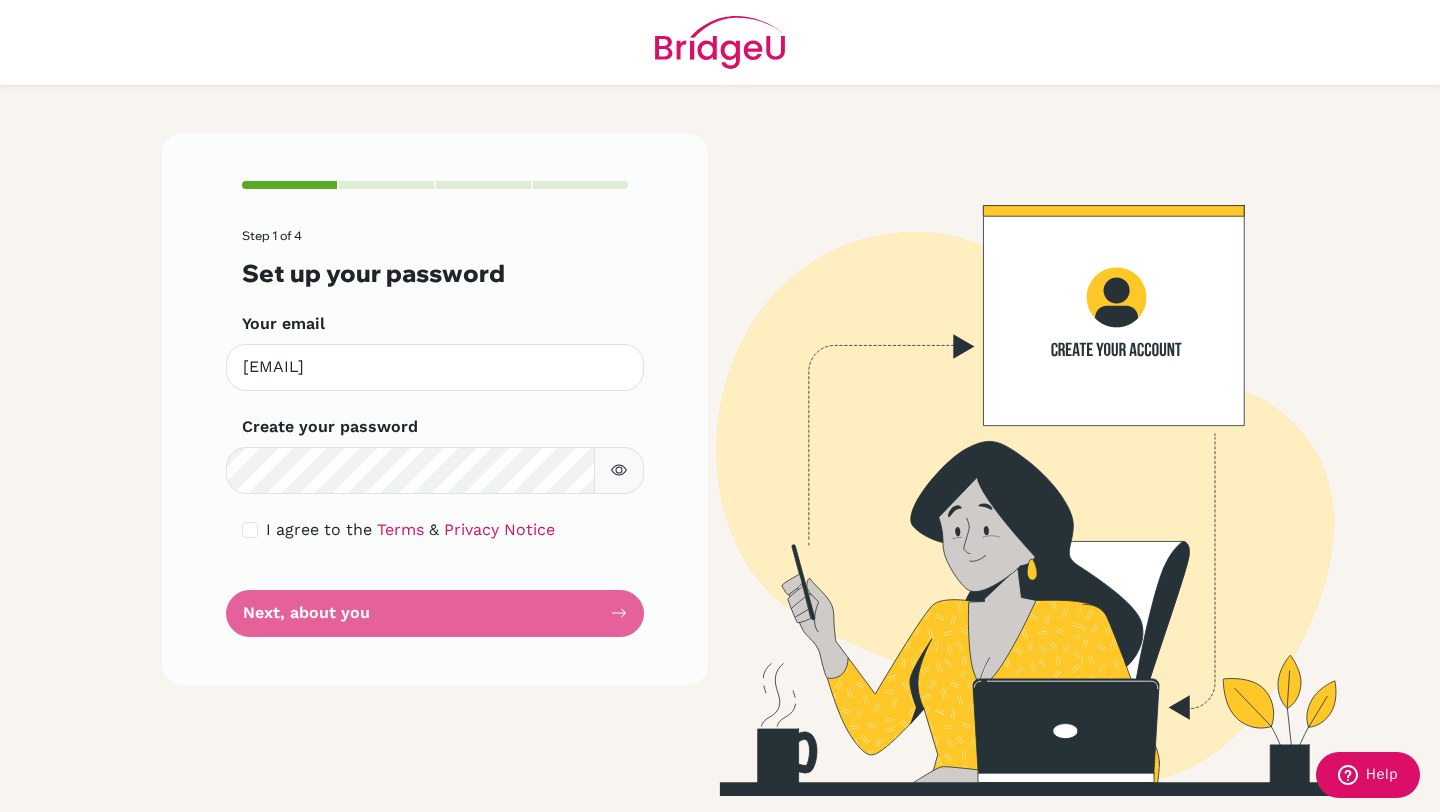 click on "Step 1 of 4
Set up your password
Your email
[EMAIL]
Invalid email
Create your password
Make sure it's at least 6 characters
I agree to the
Terms
&
Privacy Notice
Next, about you" at bounding box center [435, 433] 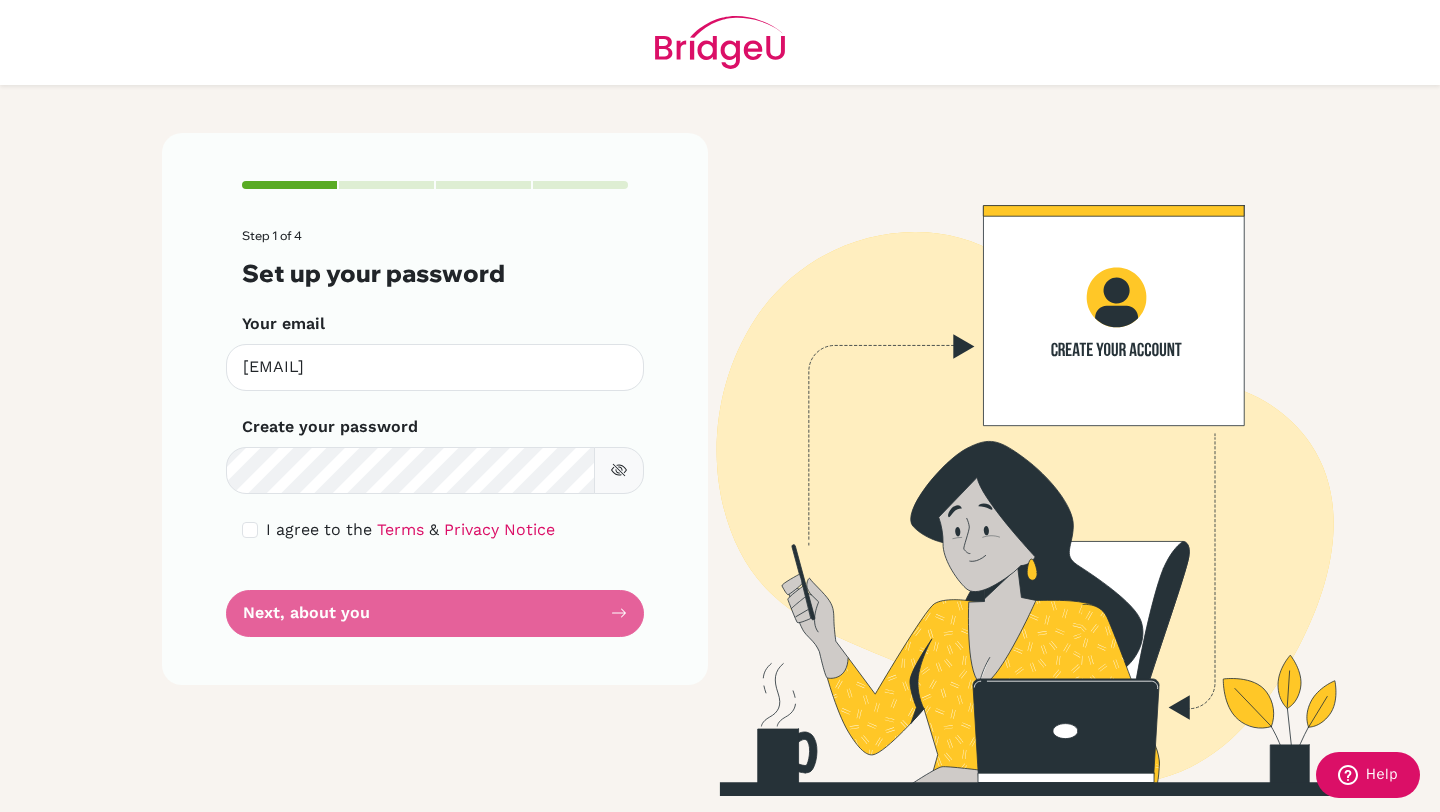 click 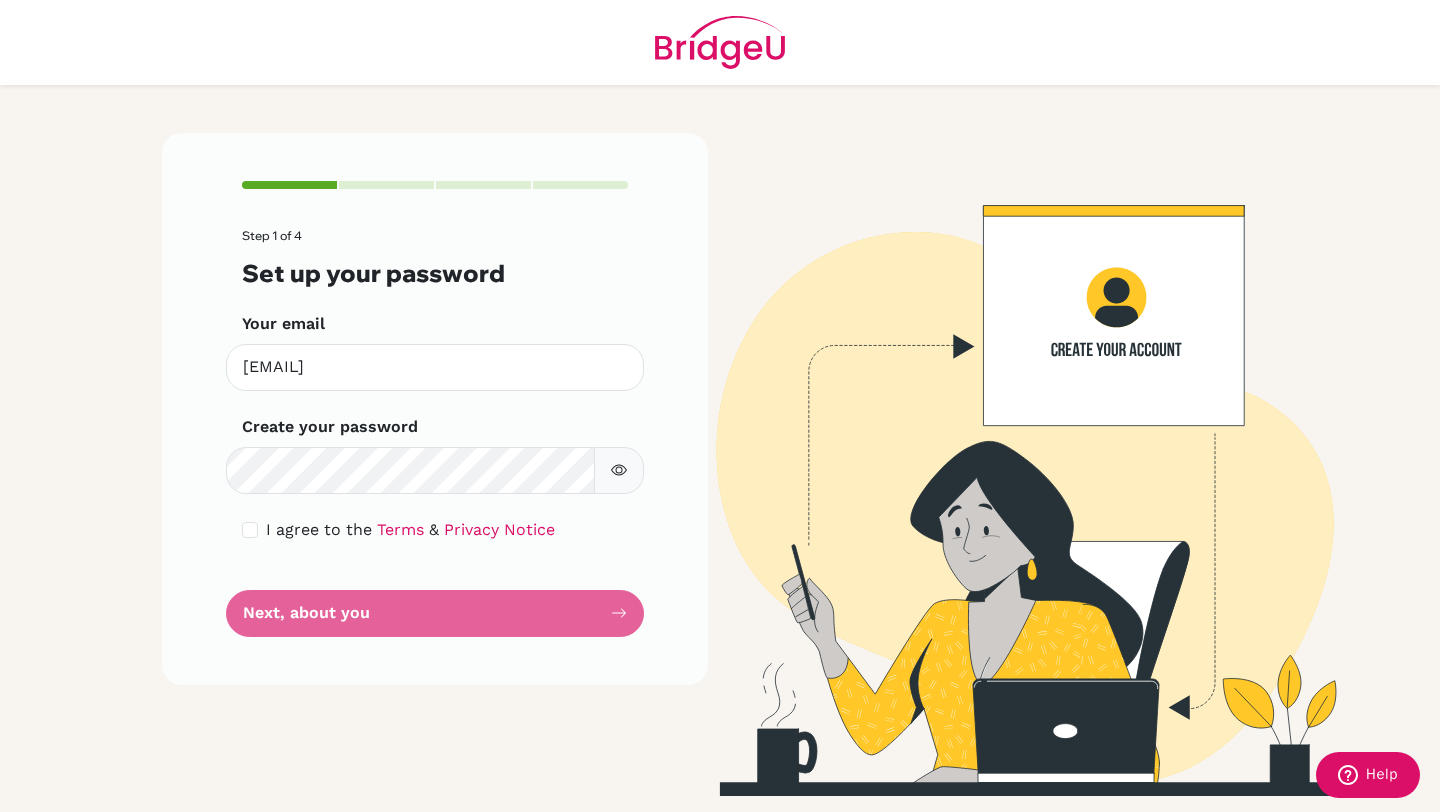 click on "Step 1 of 4
Set up your password
Your email
[EMAIL]
Invalid email
Create your password
Make sure it's at least 6 characters
I agree to the
Terms
&
Privacy Notice
Next, about you" at bounding box center (435, 433) 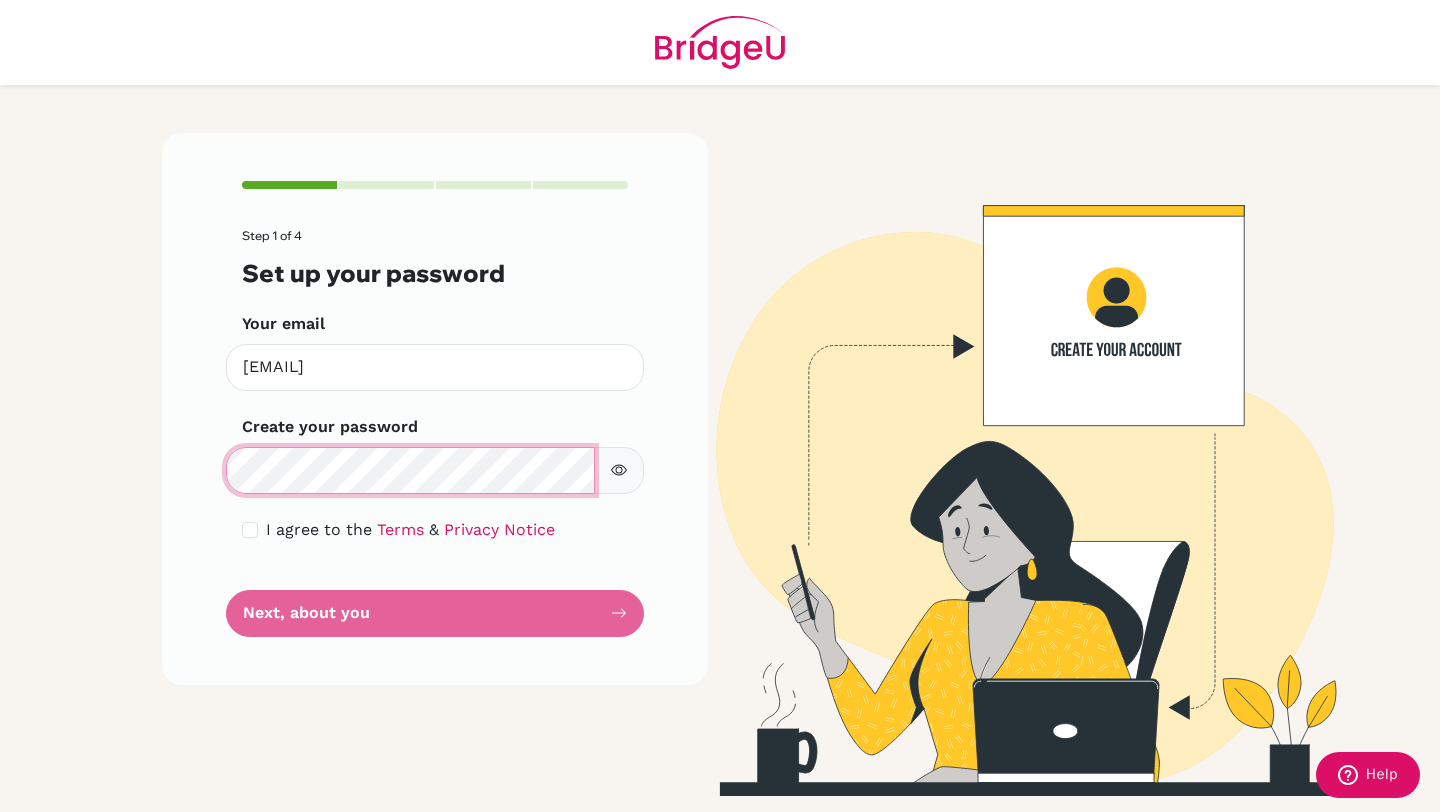 click on "Step 1 of 4
Set up your password
Your email
[EMAIL]
Invalid email
Create your password
Make sure it's at least 6 characters
I agree to the
Terms
&
Privacy Notice
Next, about you" at bounding box center [720, 406] 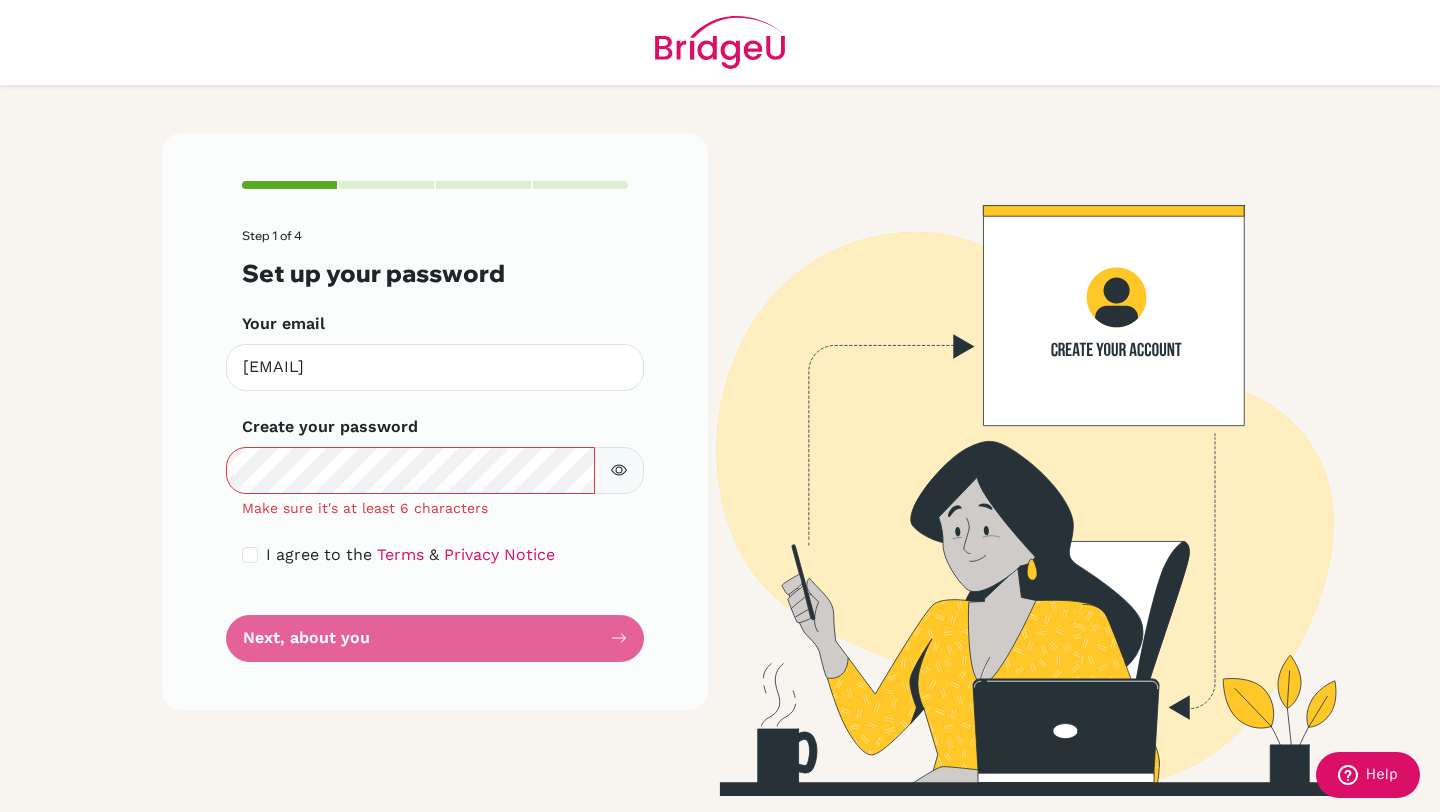click on "I agree to the
Terms
&
Privacy Notice" at bounding box center [435, 555] 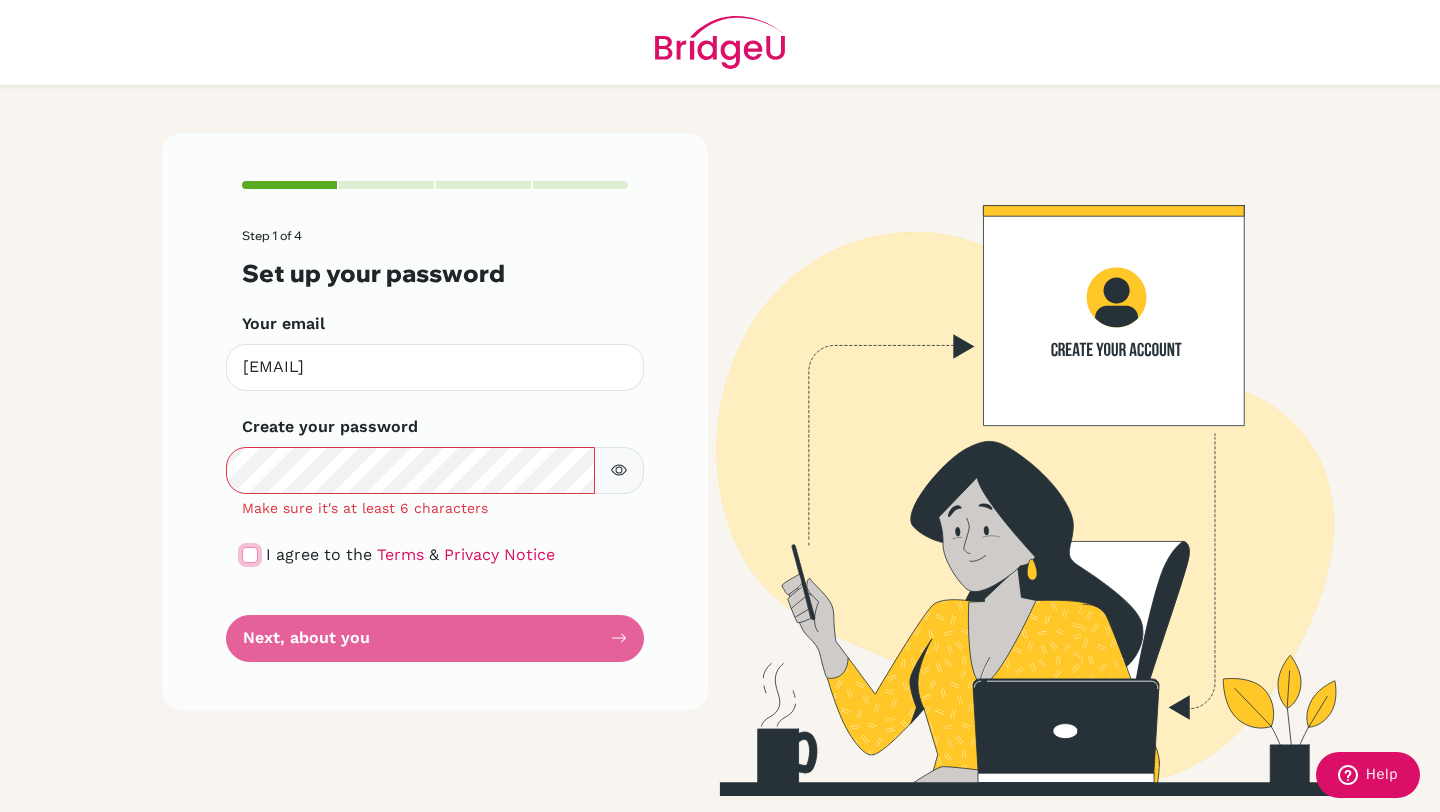 click at bounding box center [250, 555] 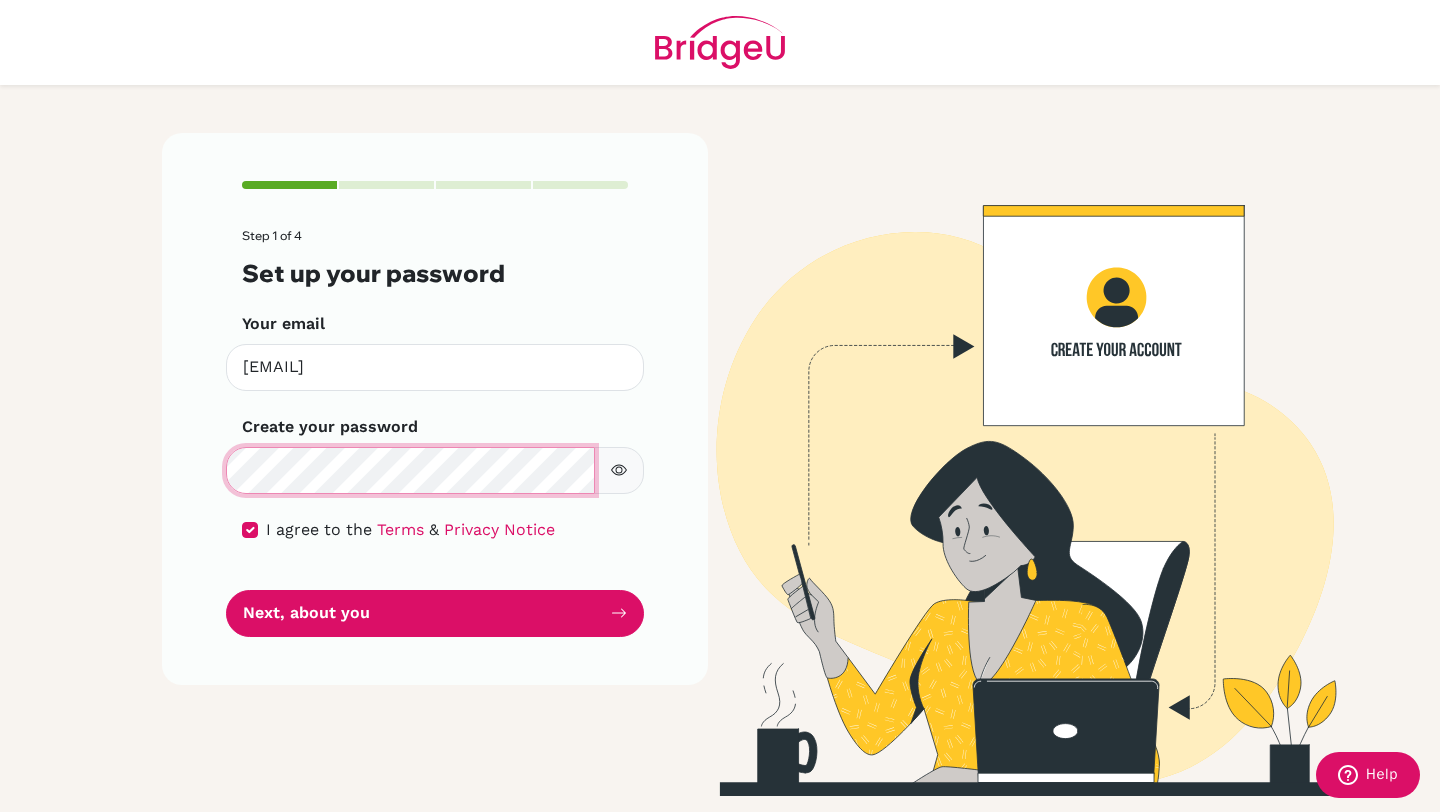 click on "Next, about you" at bounding box center [435, 613] 